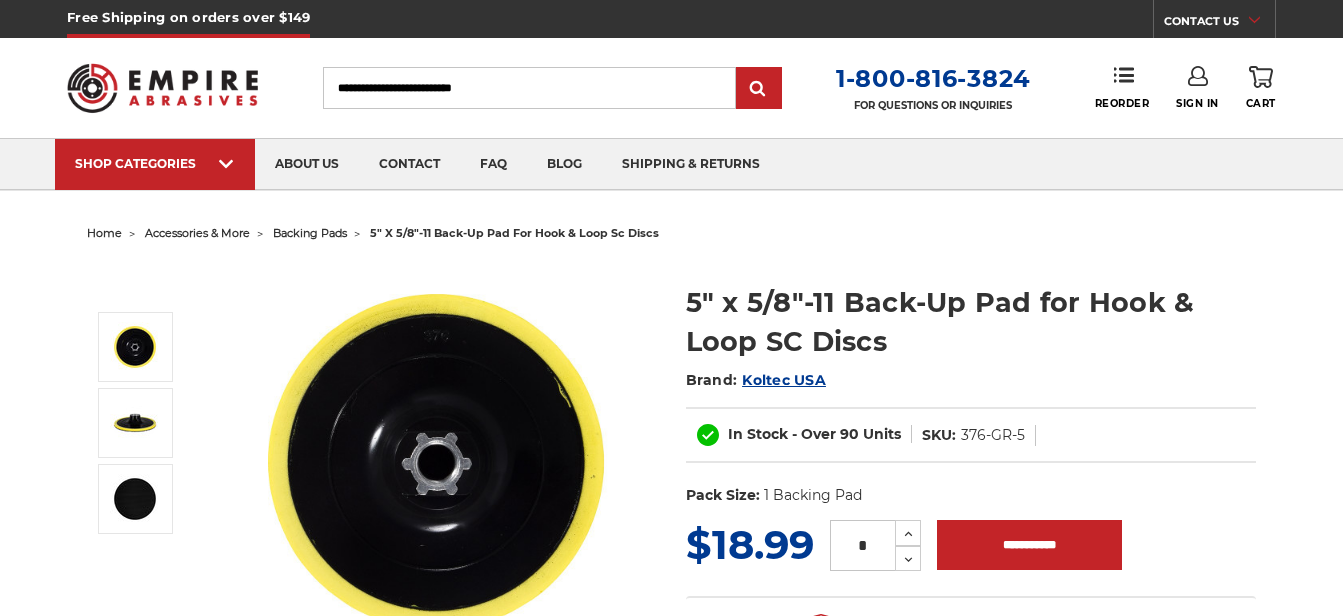 scroll, scrollTop: 0, scrollLeft: 0, axis: both 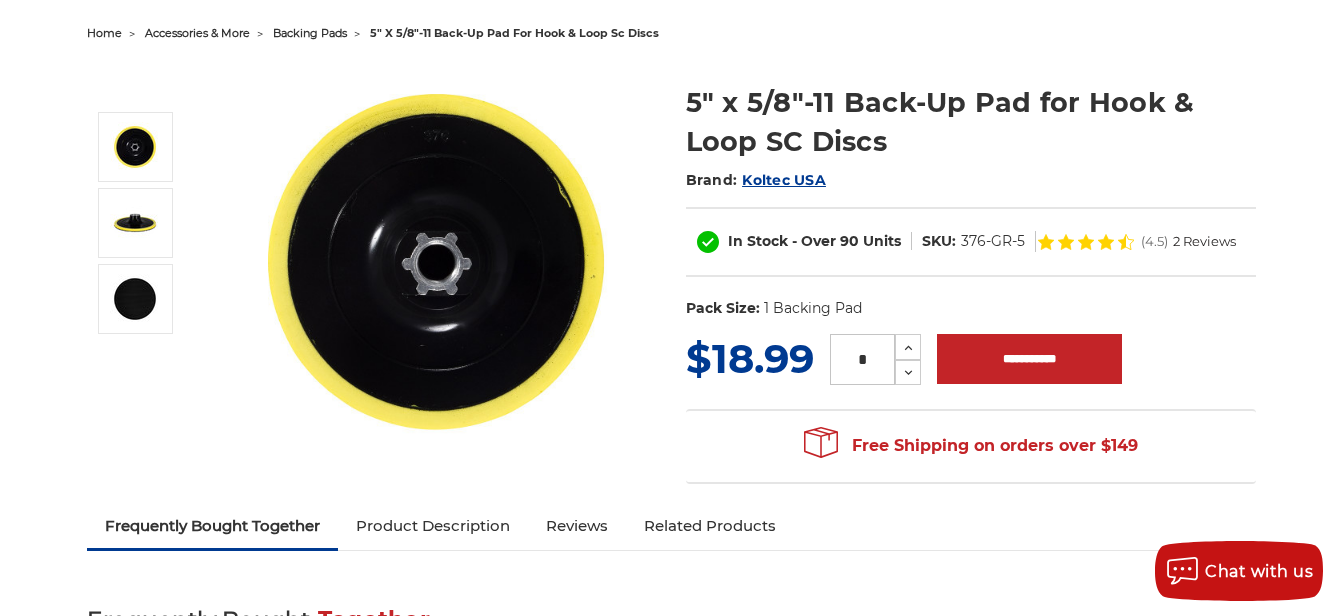 click on "*" at bounding box center (862, 359) 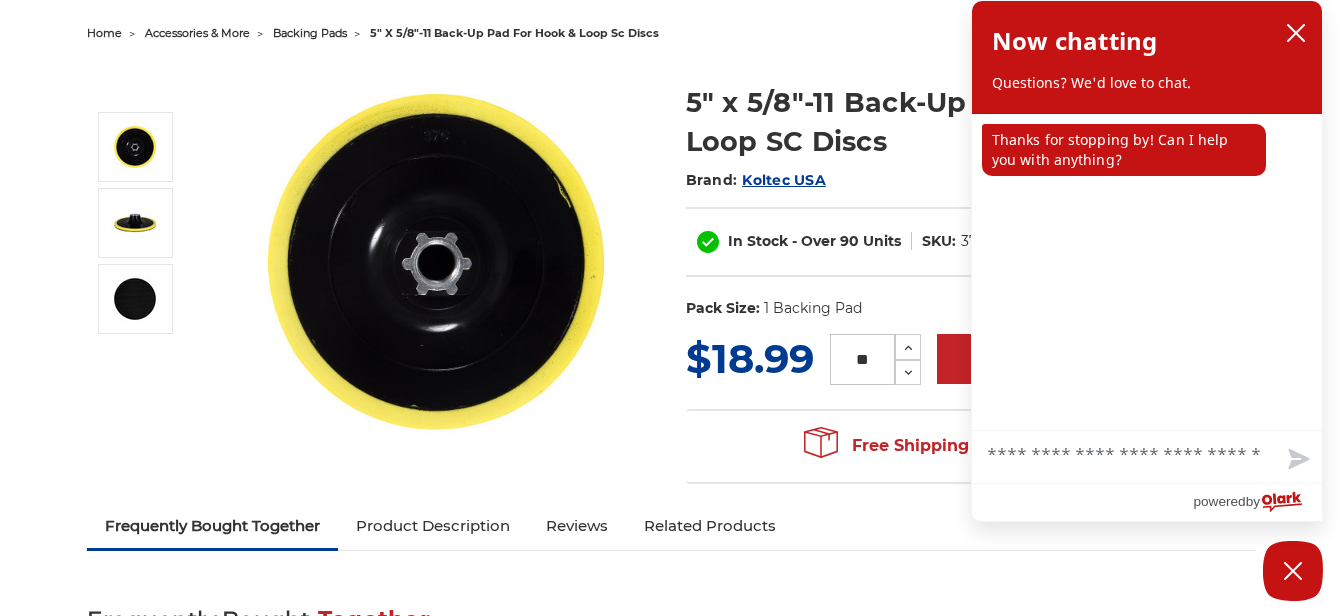 type on "**" 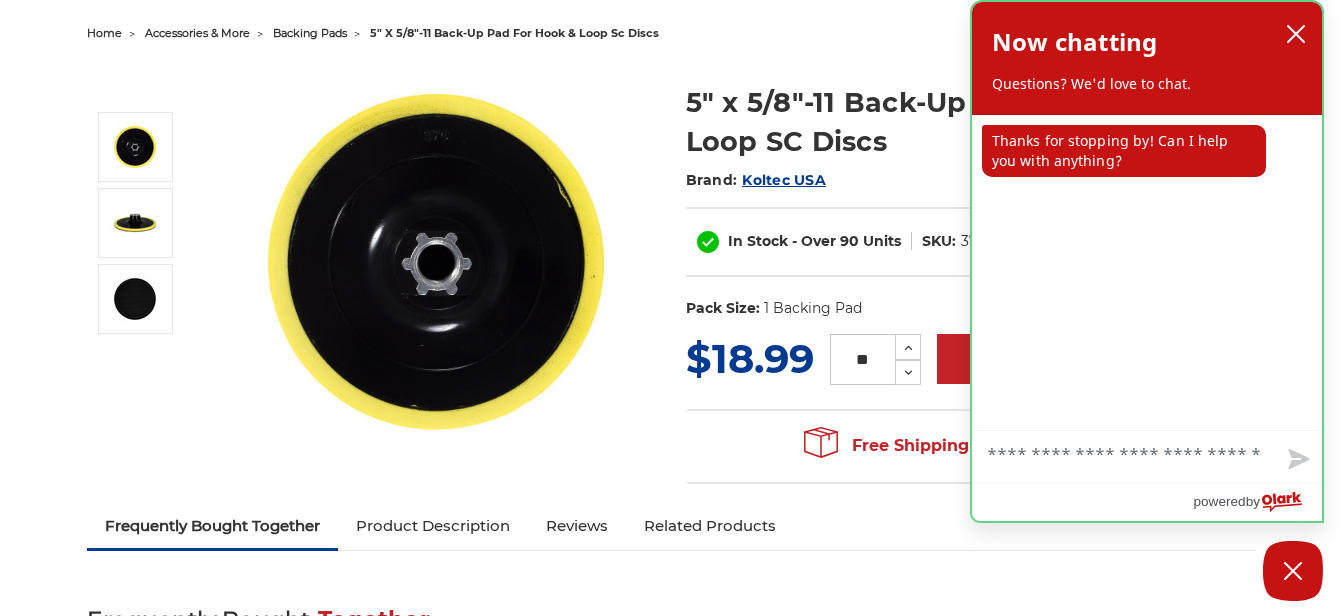 click on "agent  sent  Thanks for stopping by! Can I help you with anything?" at bounding box center [1147, 272] 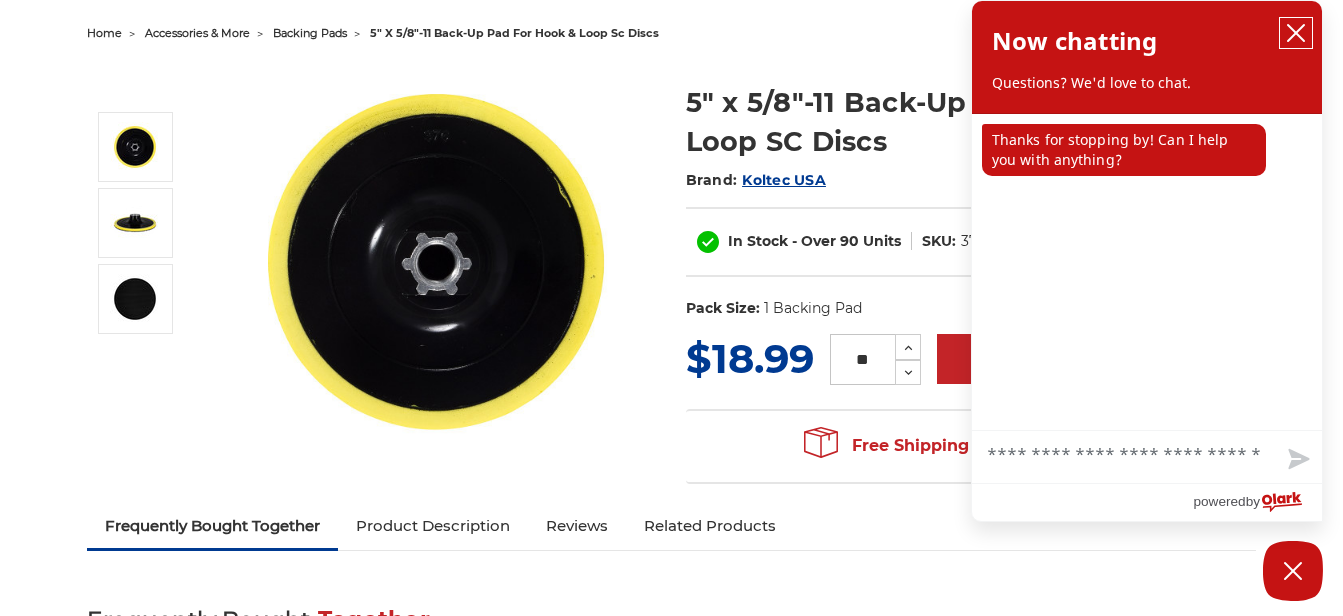 click 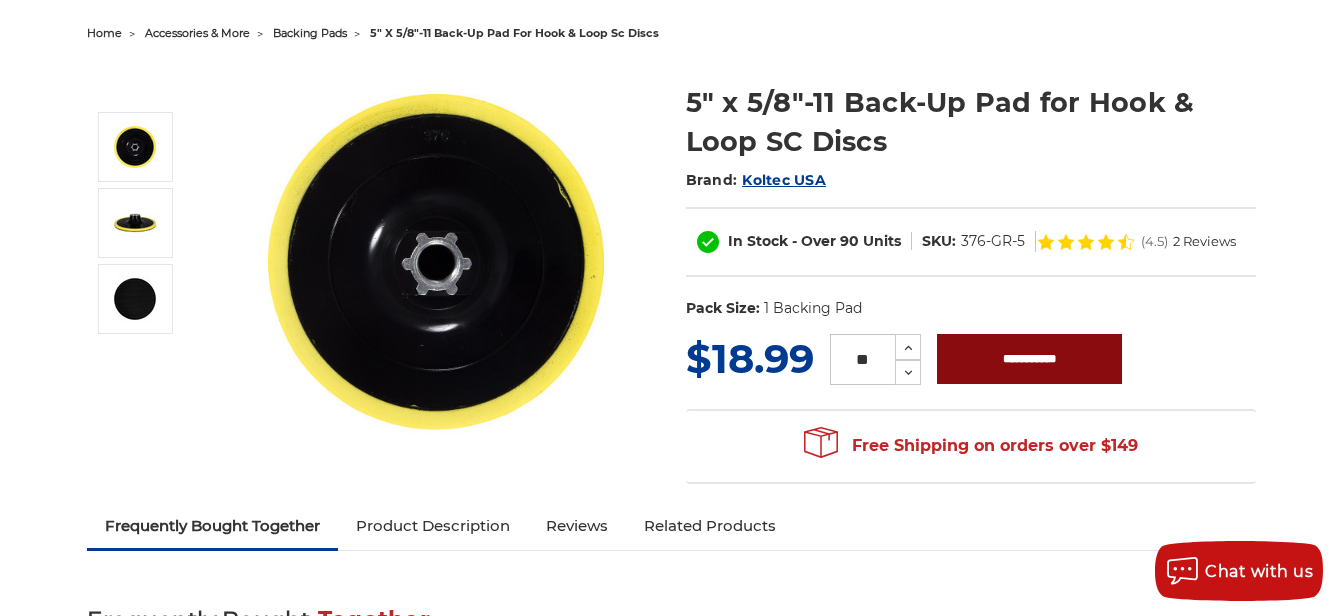 click on "**********" at bounding box center (1029, 359) 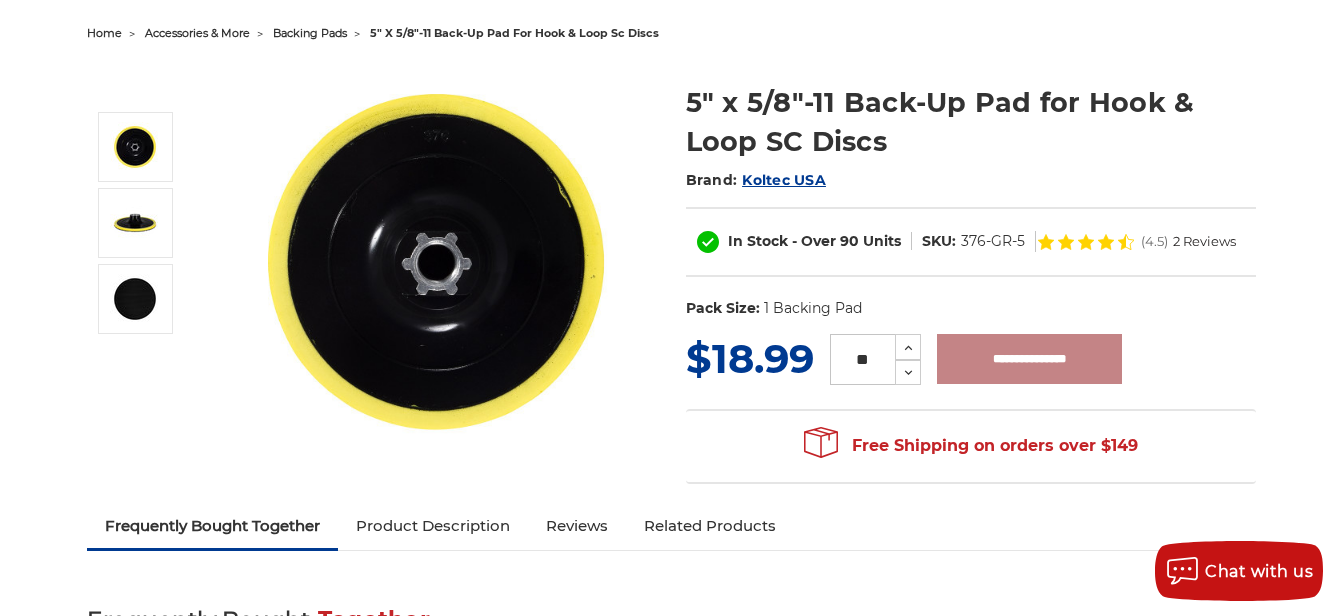 type on "**********" 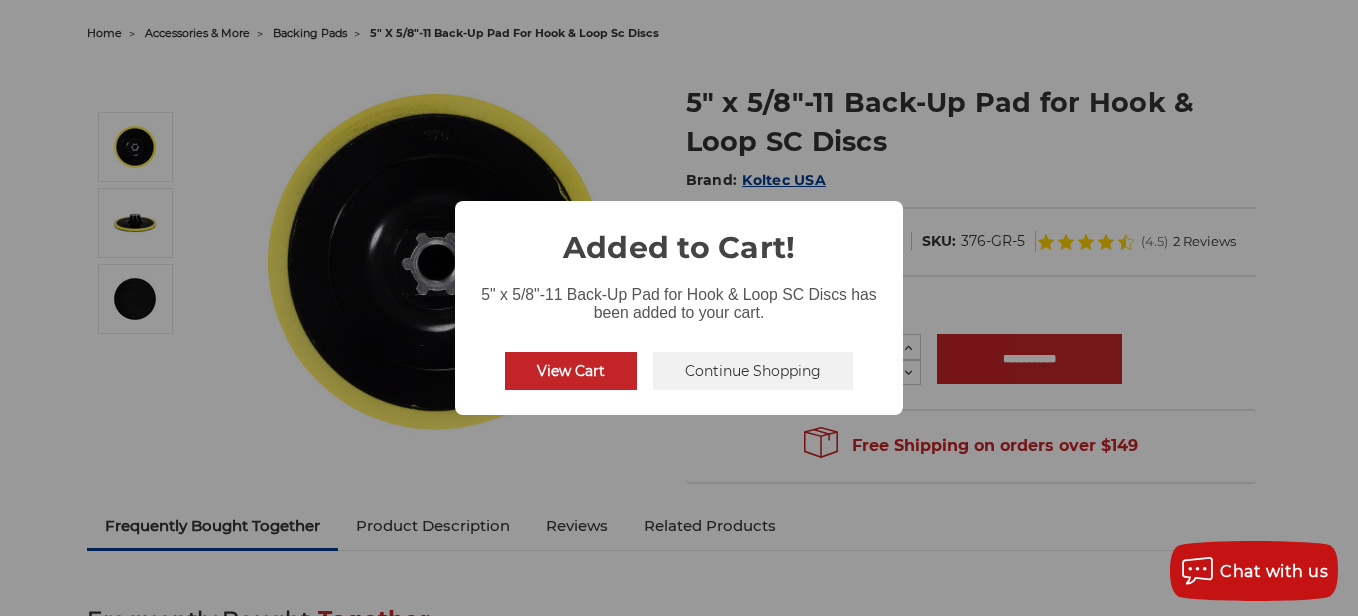 click on "View Cart" at bounding box center (571, 371) 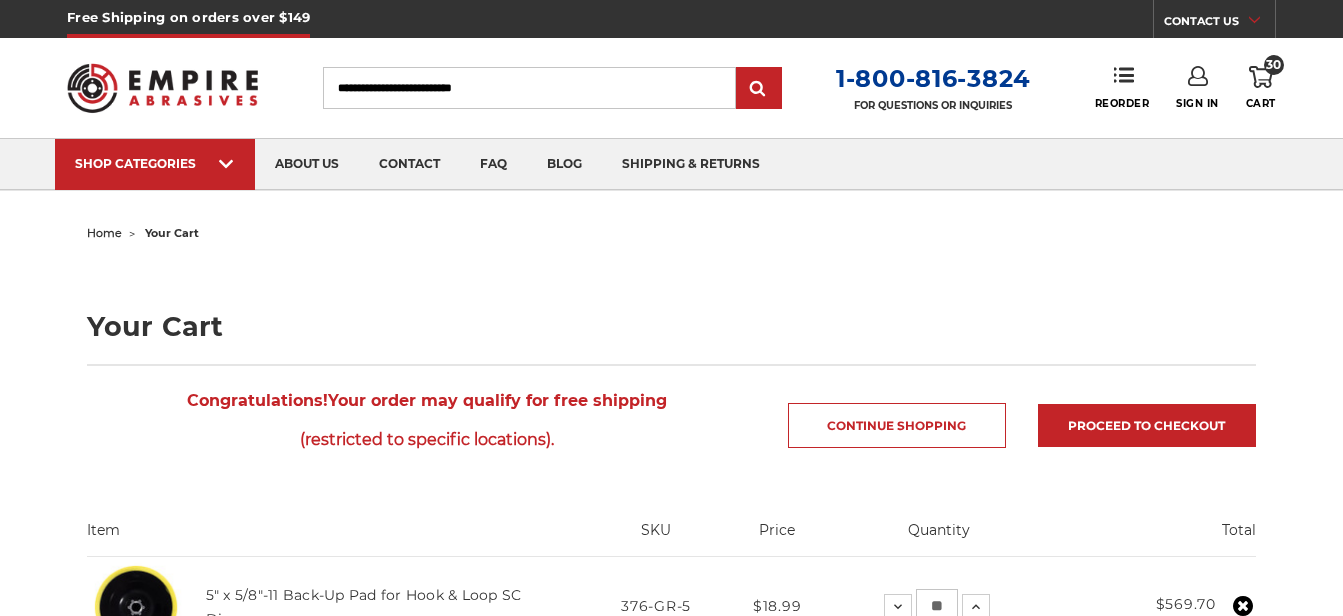 scroll, scrollTop: 0, scrollLeft: 0, axis: both 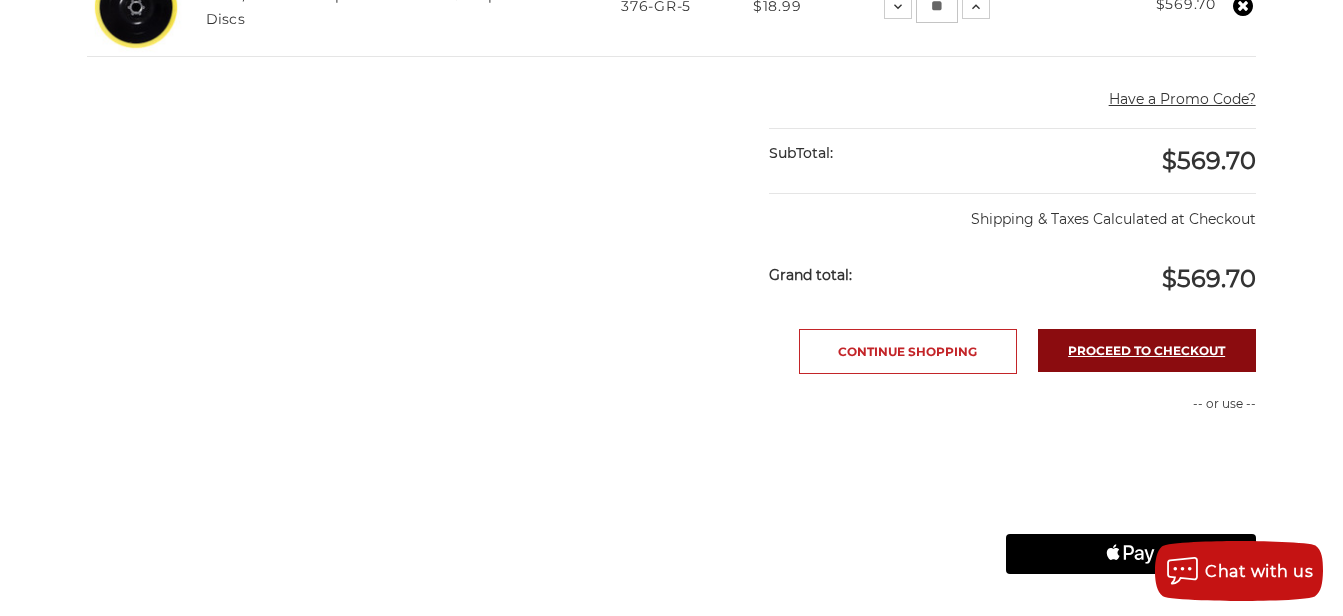 click on "Proceed to checkout" at bounding box center (1147, 350) 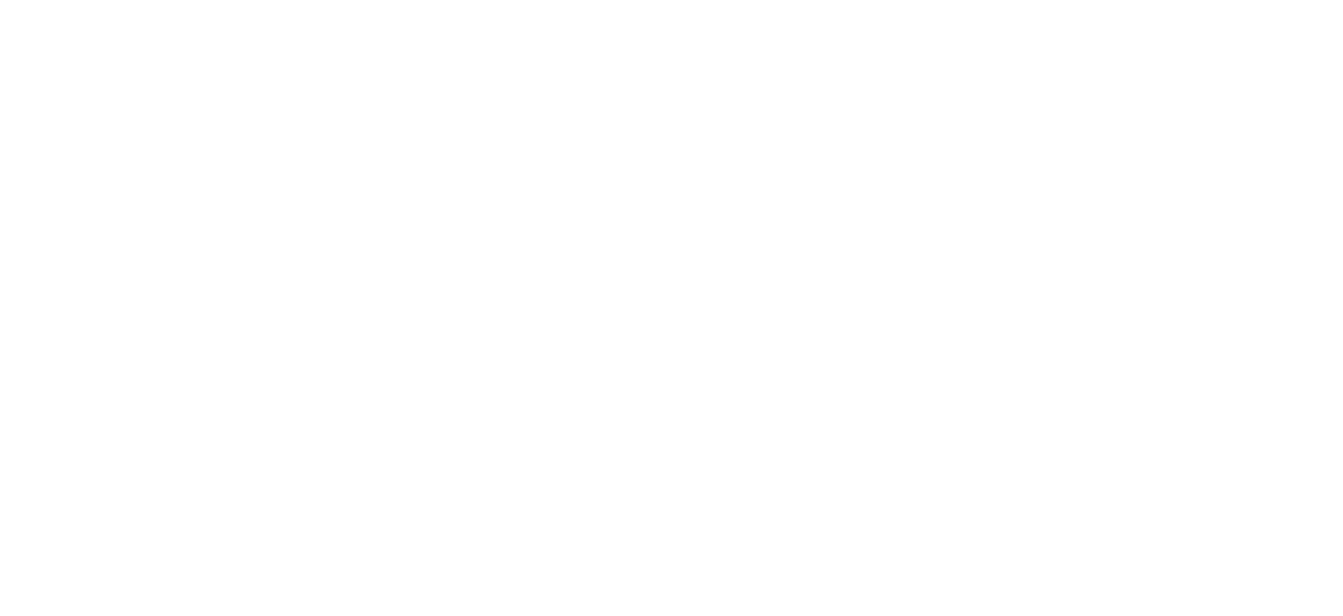 scroll, scrollTop: 0, scrollLeft: 0, axis: both 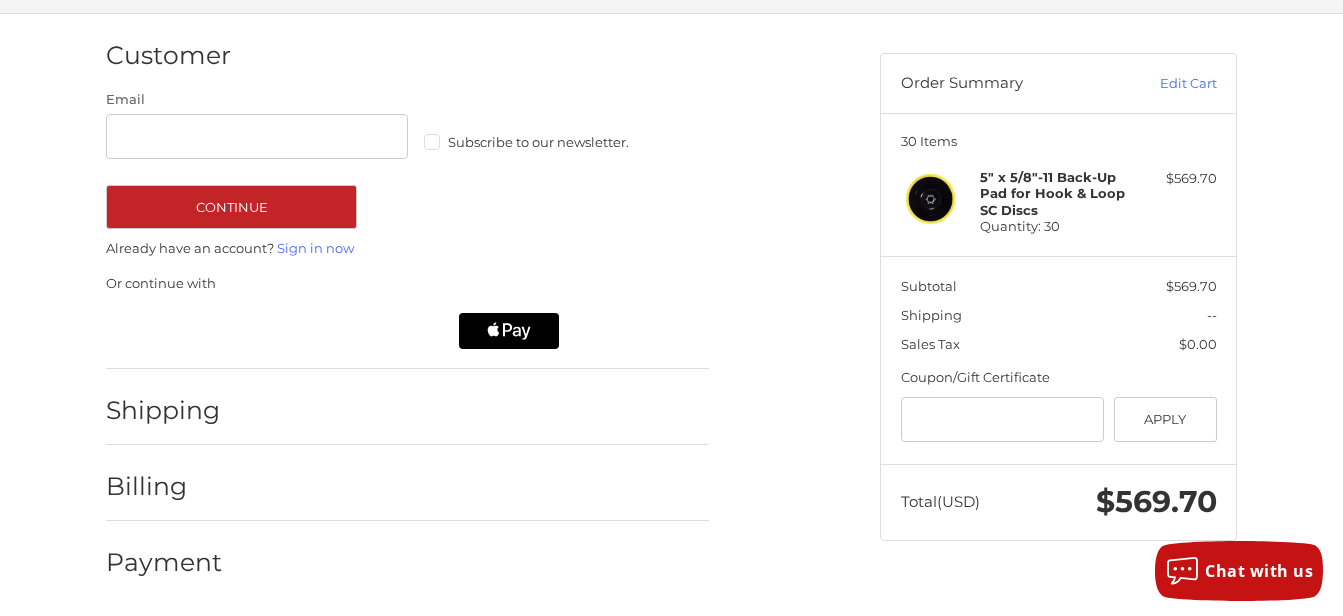 click on "Shipping" at bounding box center (164, 410) 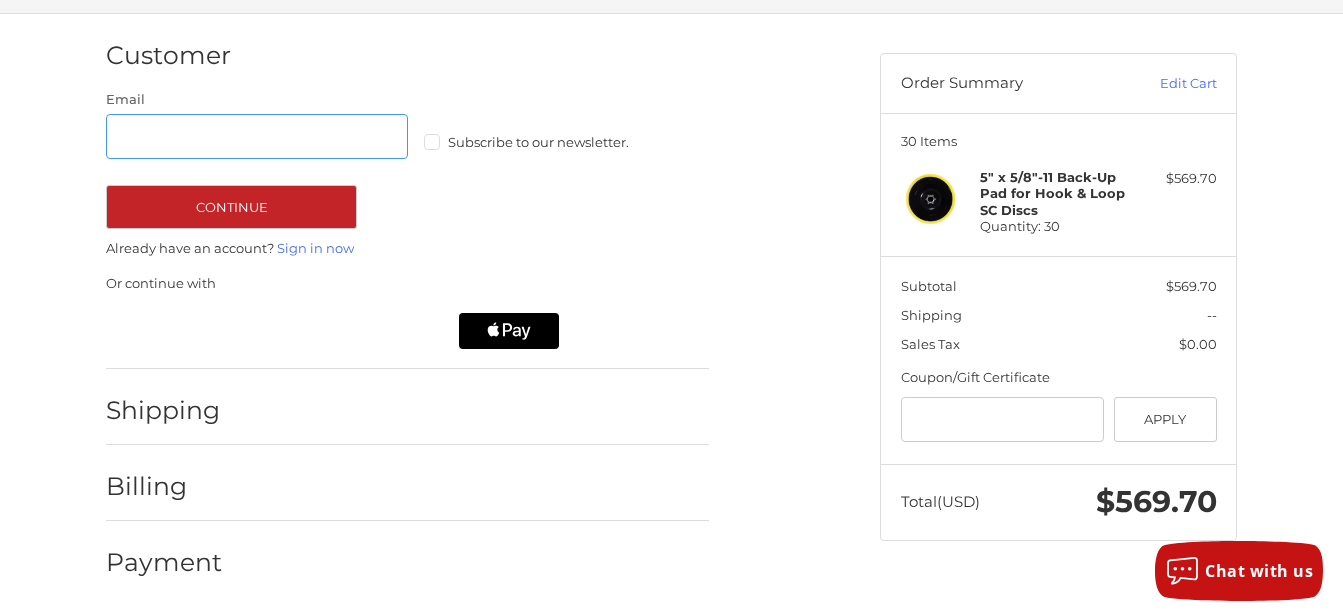 click on "Email" at bounding box center (257, 136) 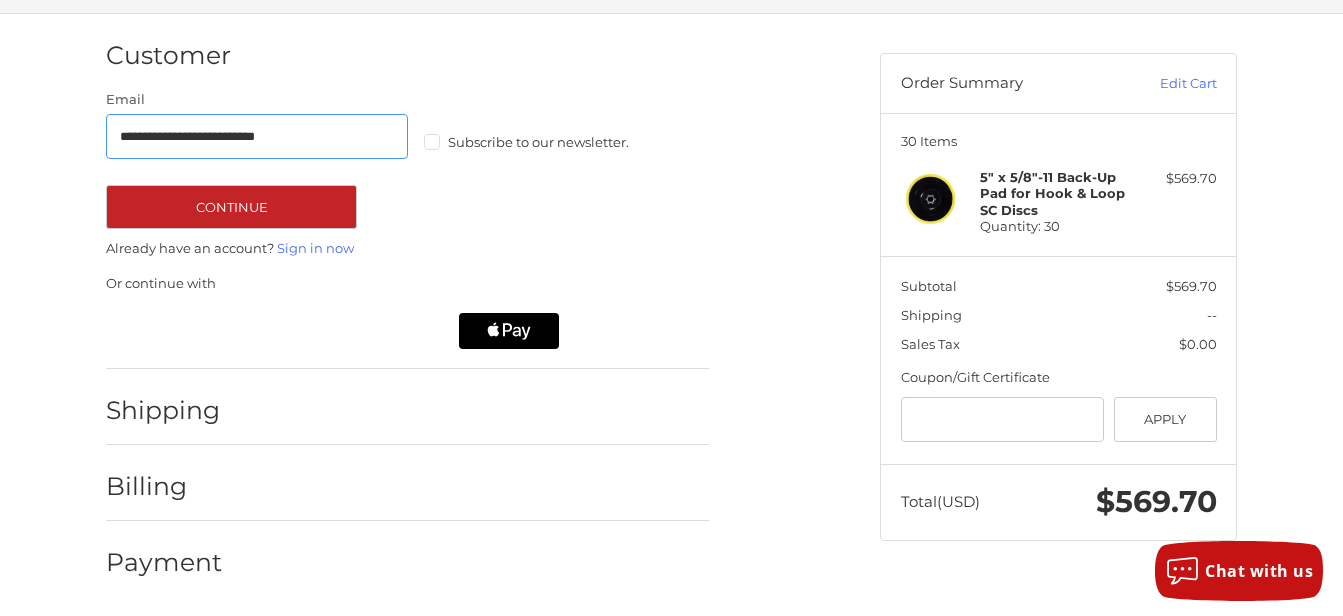type on "**********" 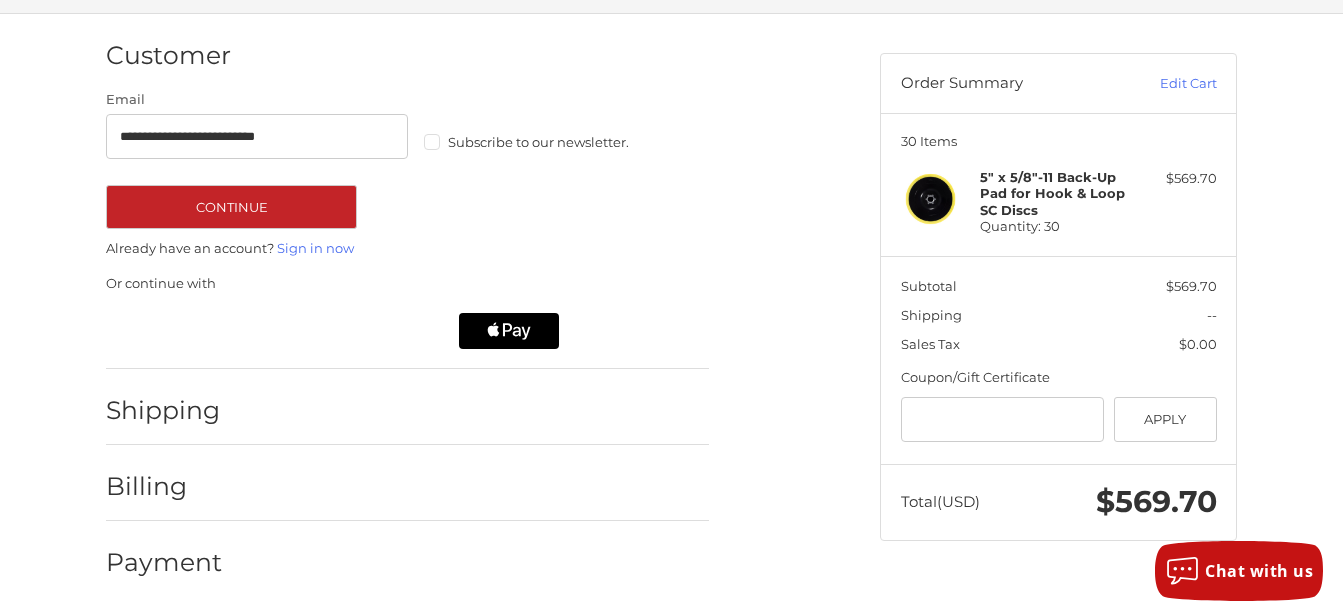 click on "**********" at bounding box center [407, 159] 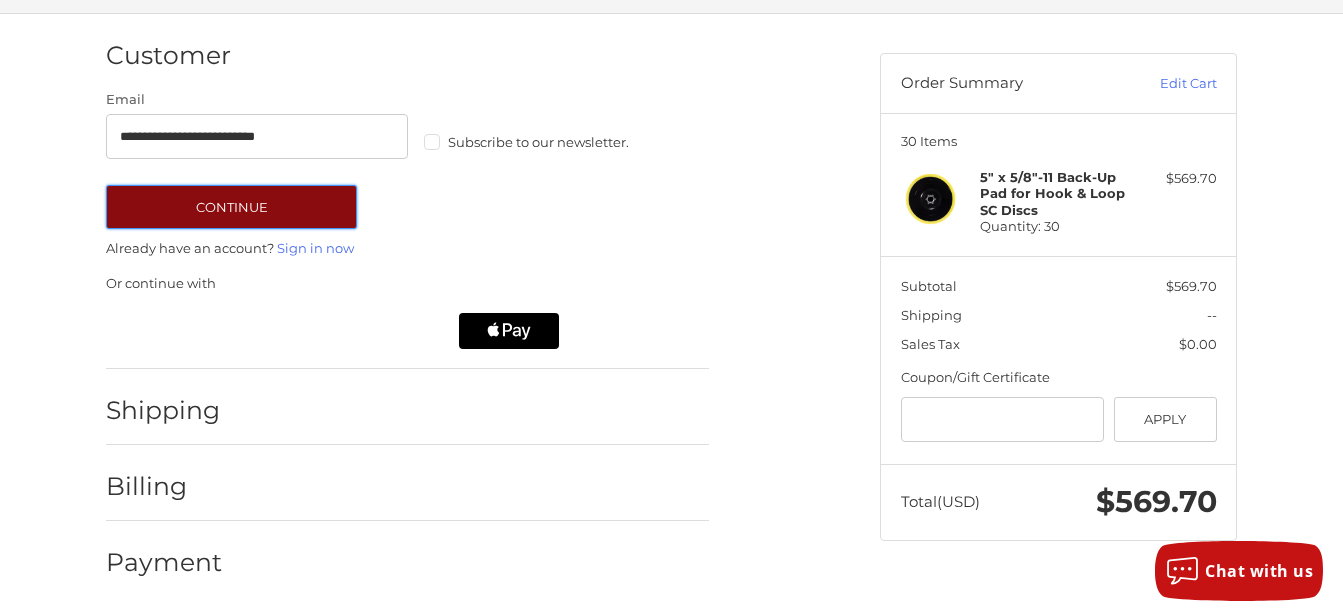 click on "Continue" at bounding box center [231, 207] 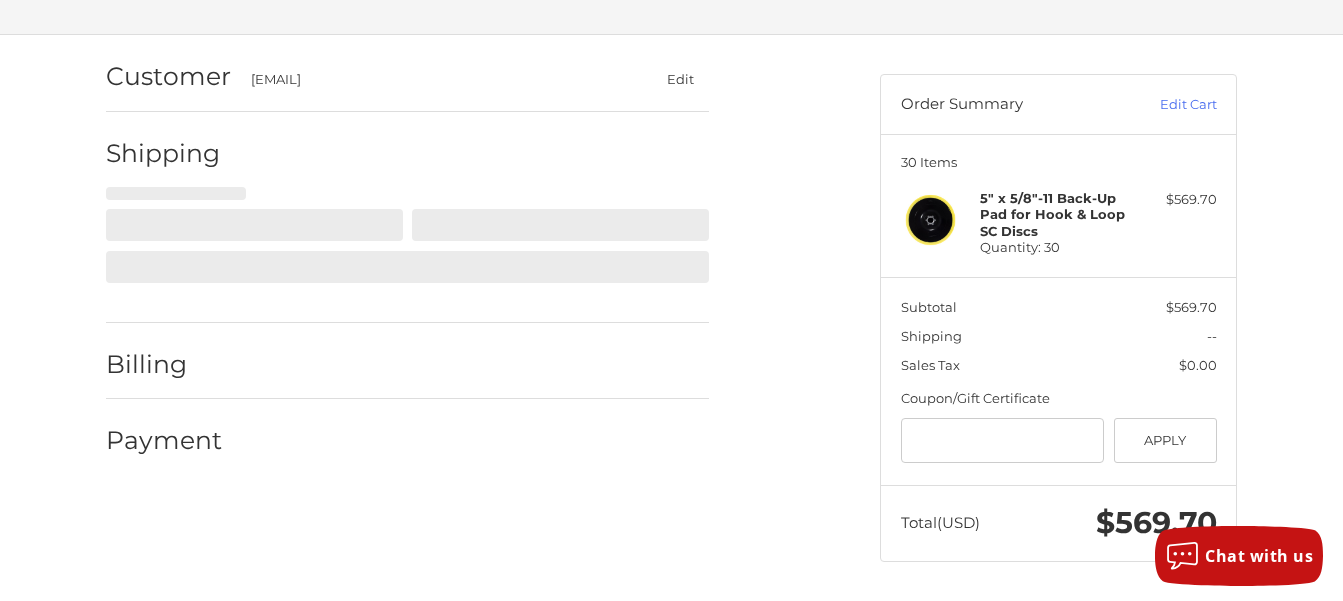 select on "**" 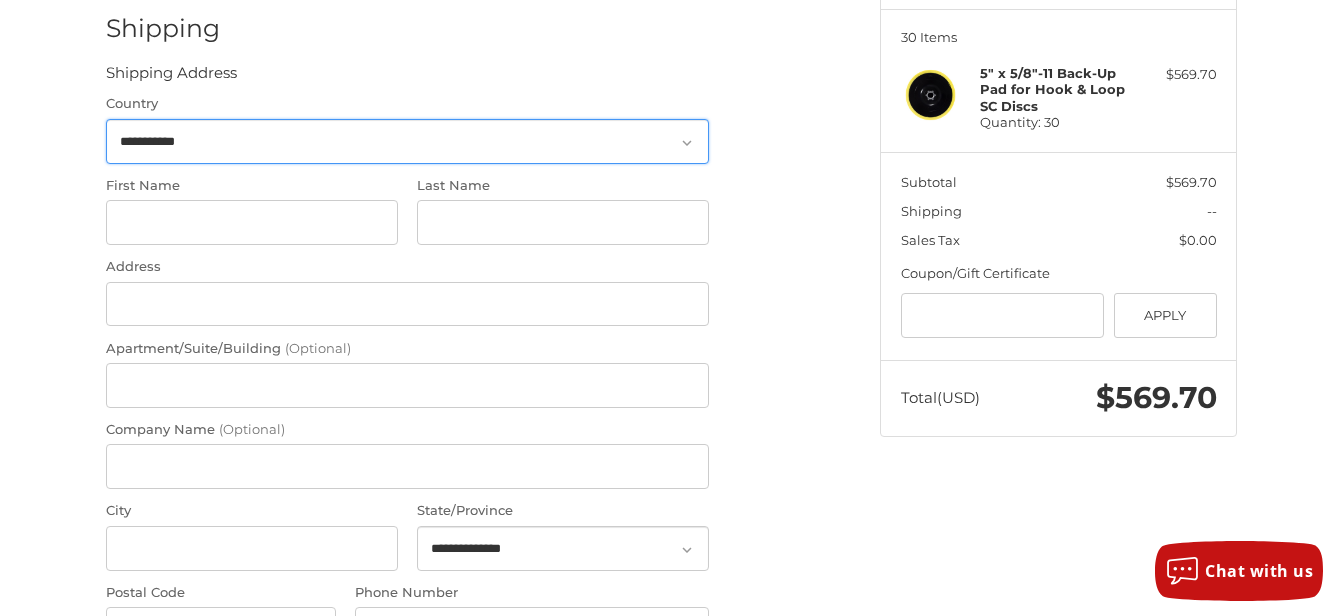 scroll, scrollTop: 211, scrollLeft: 0, axis: vertical 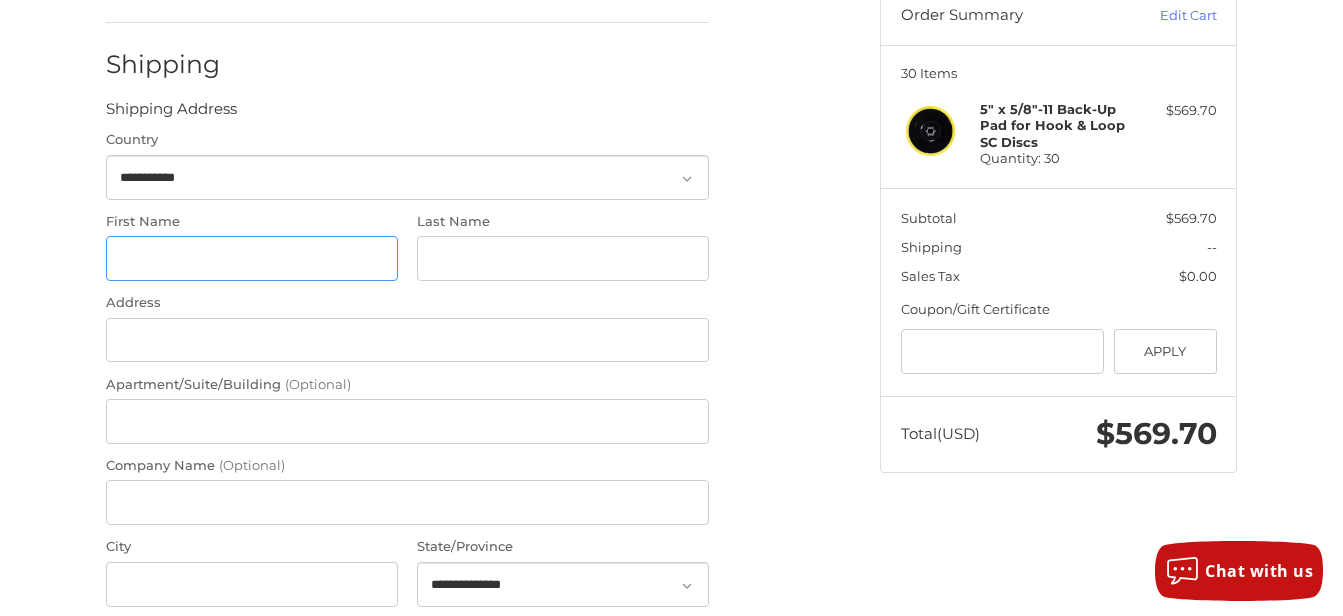 click on "First Name" at bounding box center (252, 258) 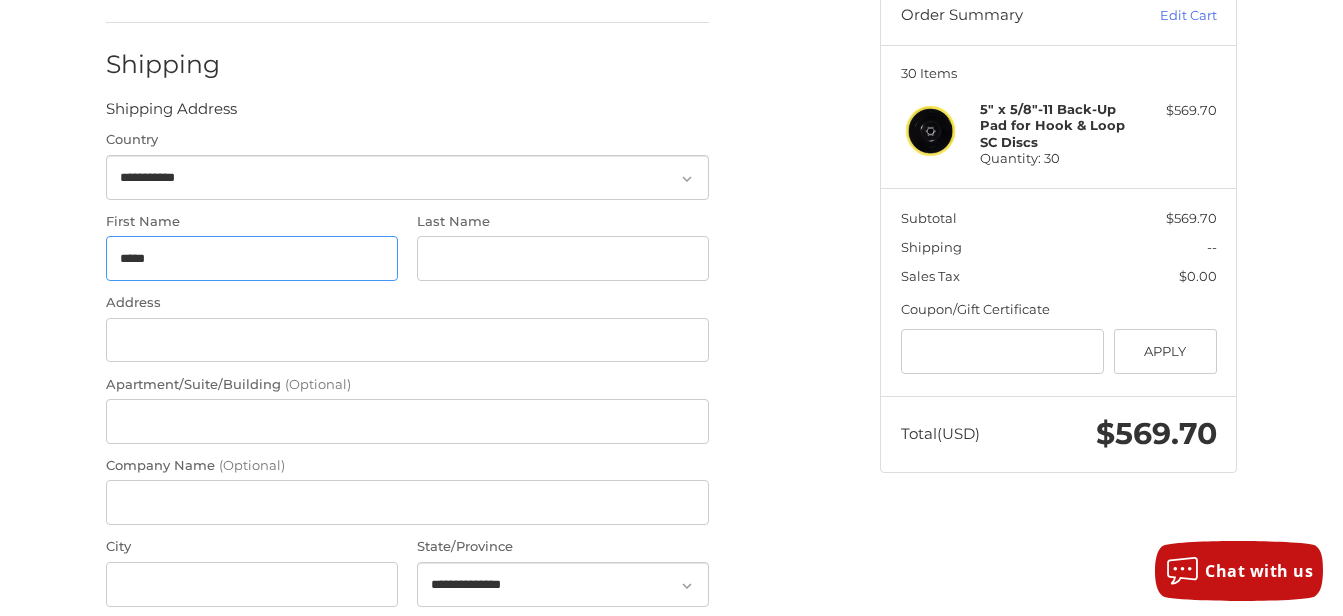type on "*****" 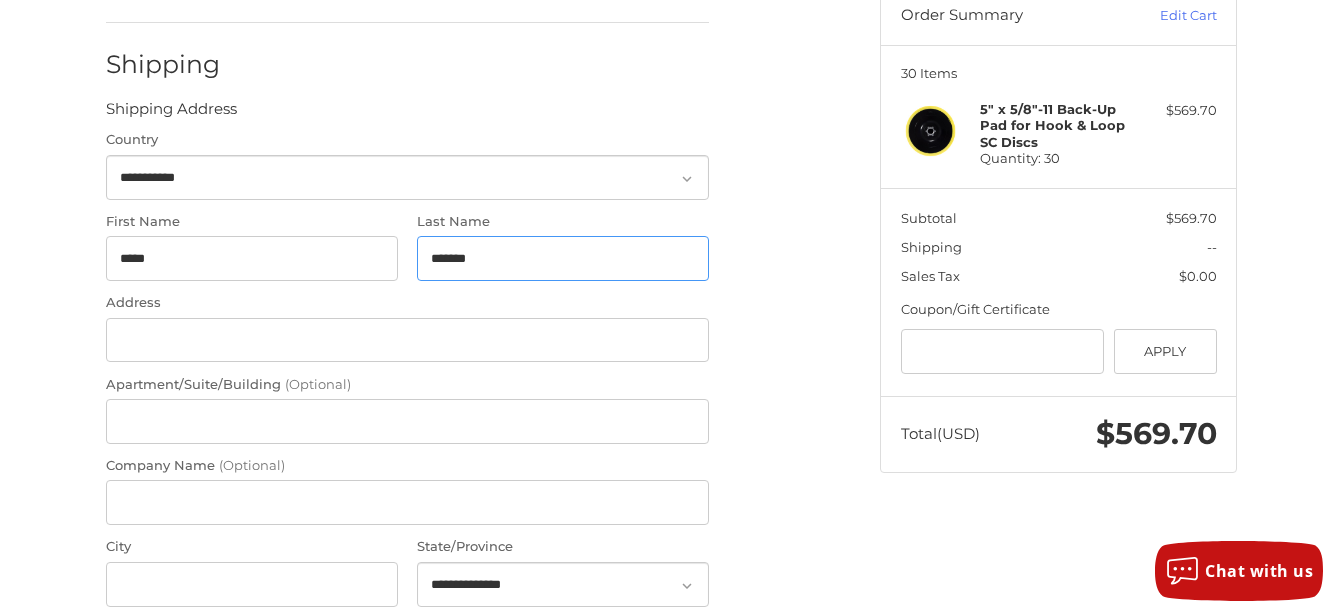 type on "*******" 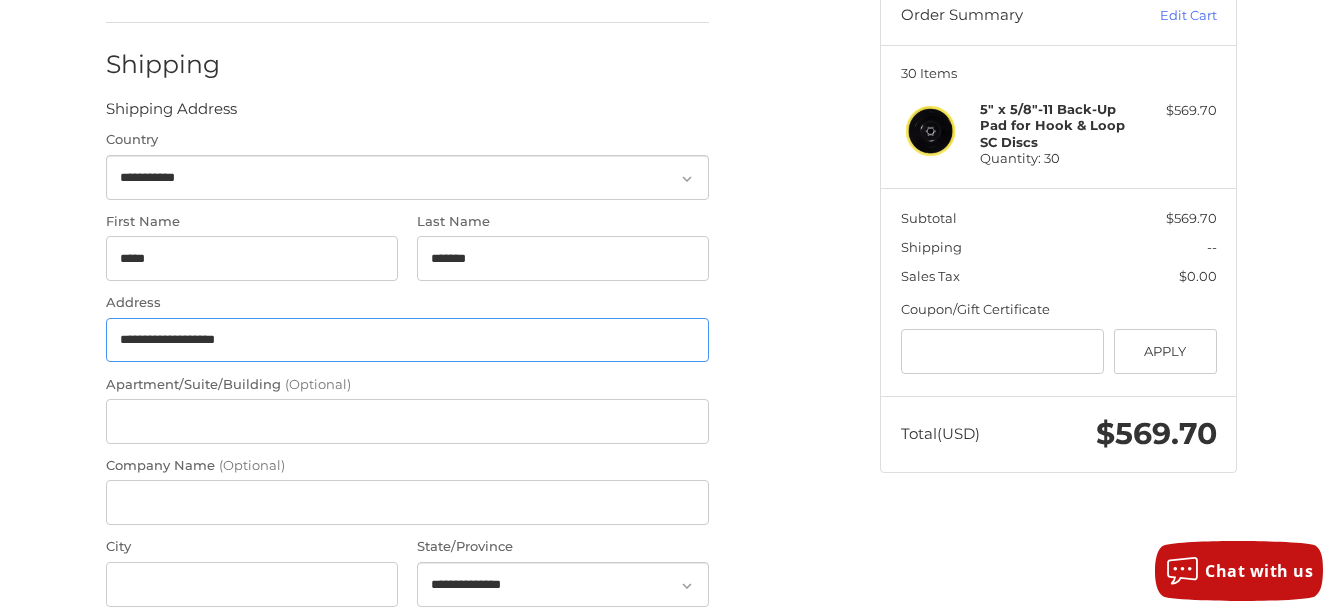 type on "**********" 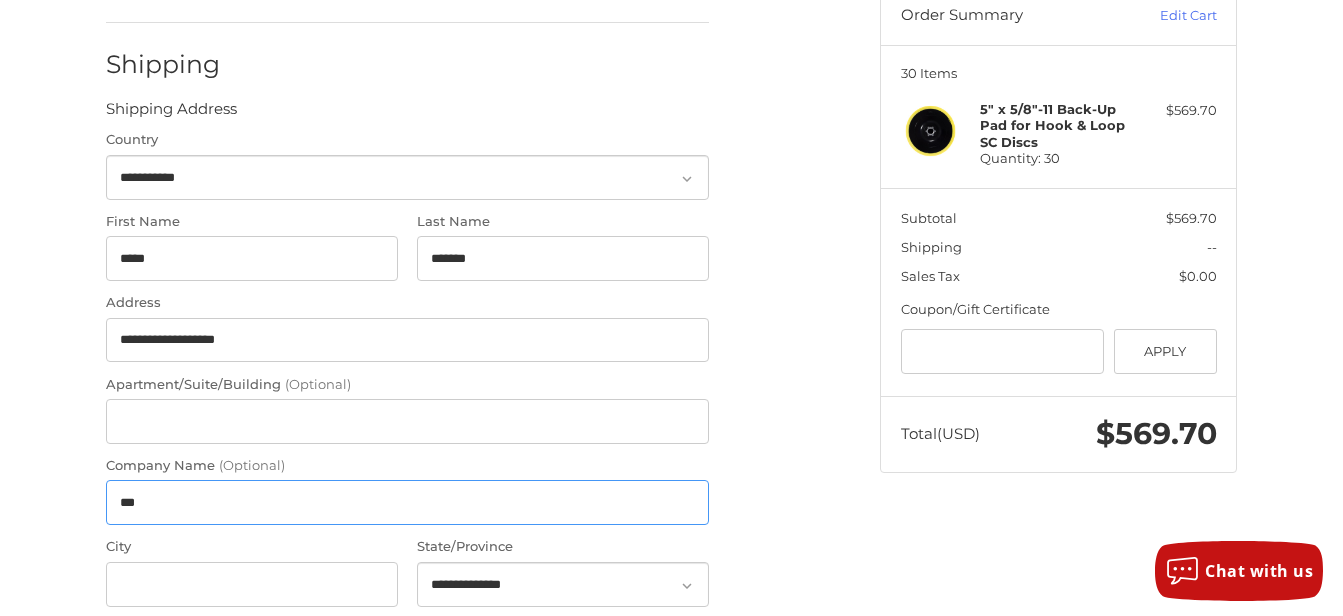 type on "***" 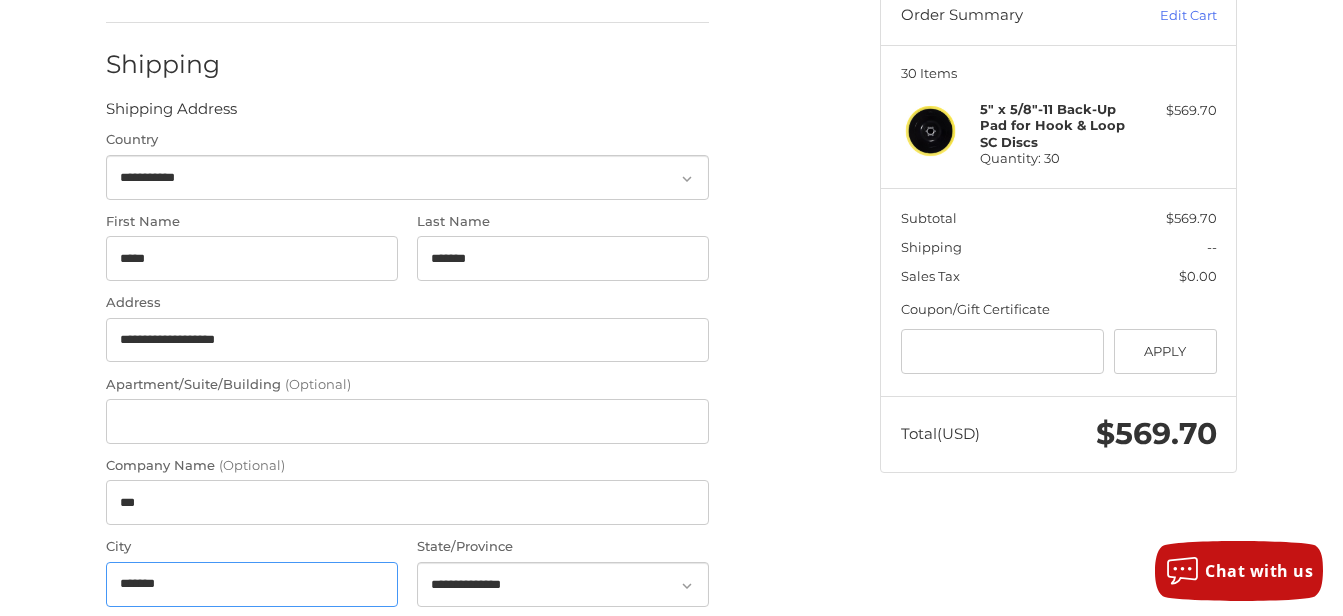 type on "*******" 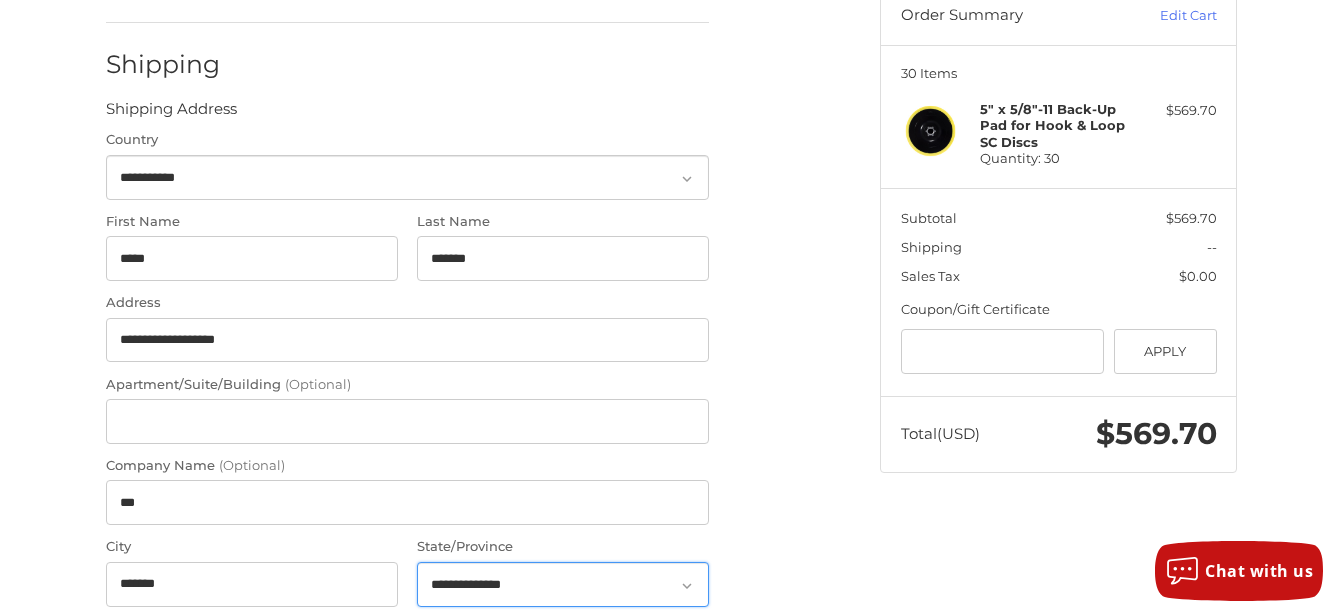 click on "**********" at bounding box center [563, 584] 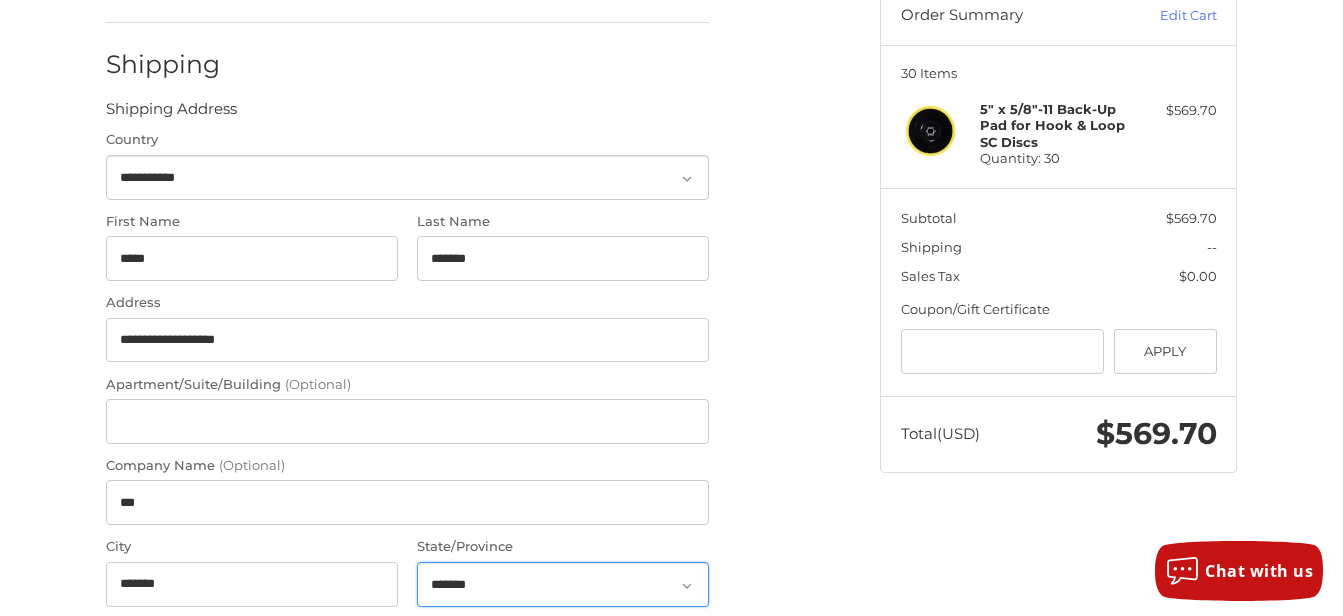 click on "**********" at bounding box center (563, 584) 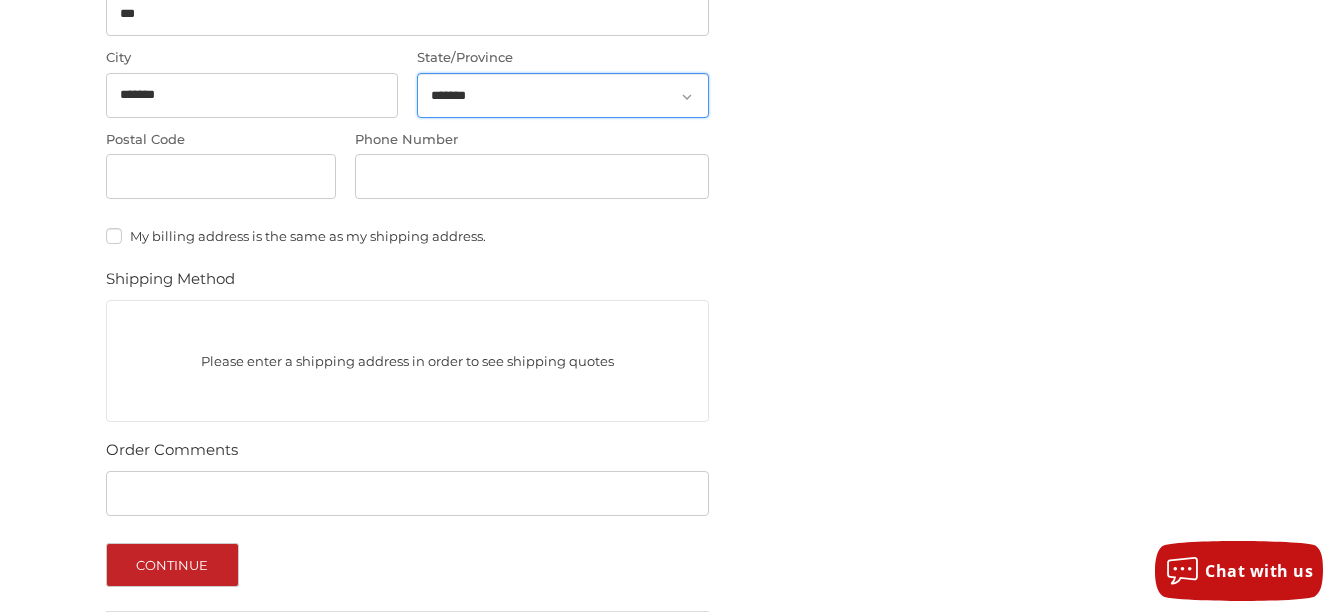 scroll, scrollTop: 711, scrollLeft: 0, axis: vertical 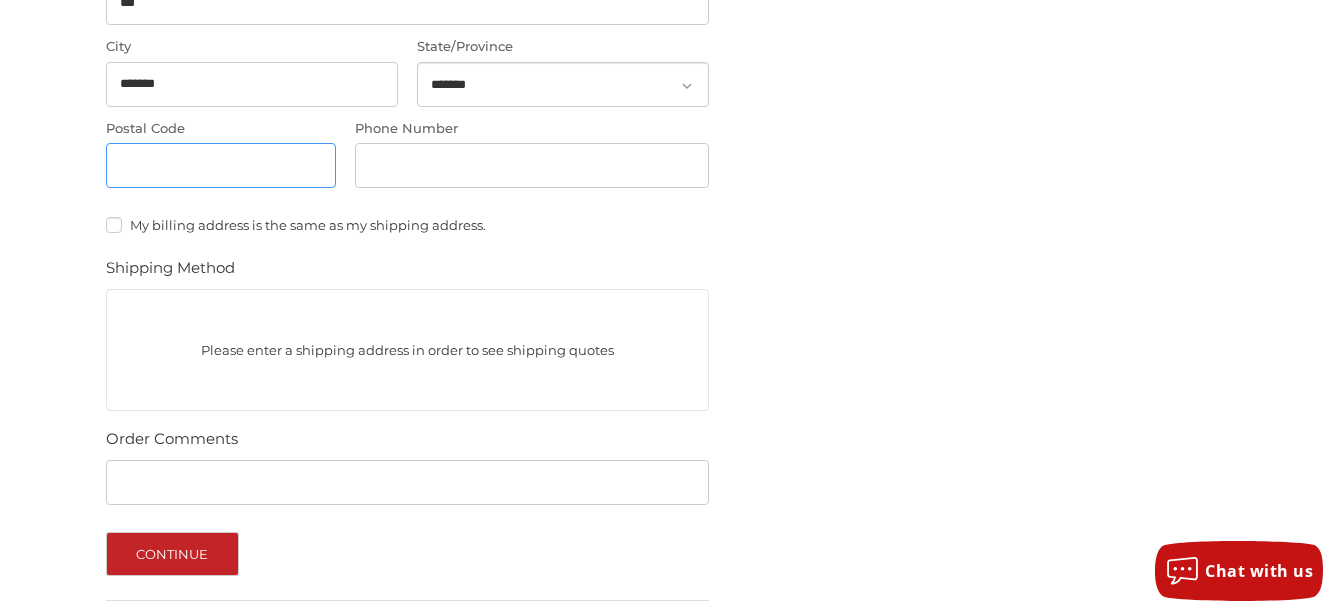 click on "Postal Code" at bounding box center (221, 165) 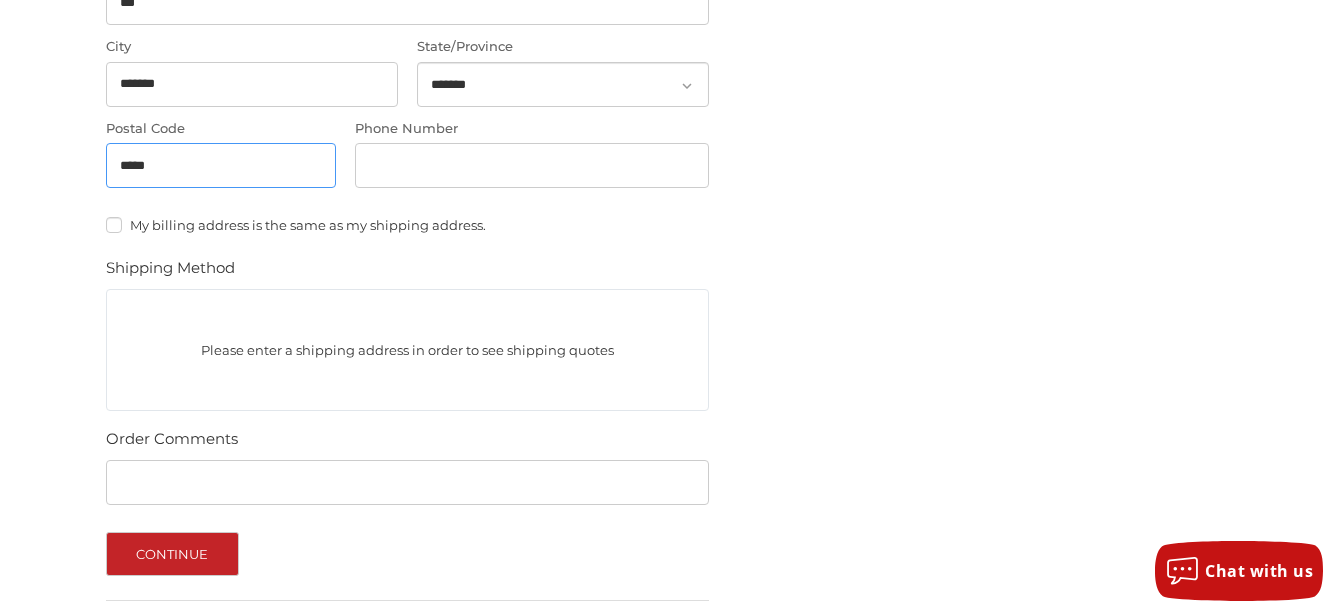type on "*****" 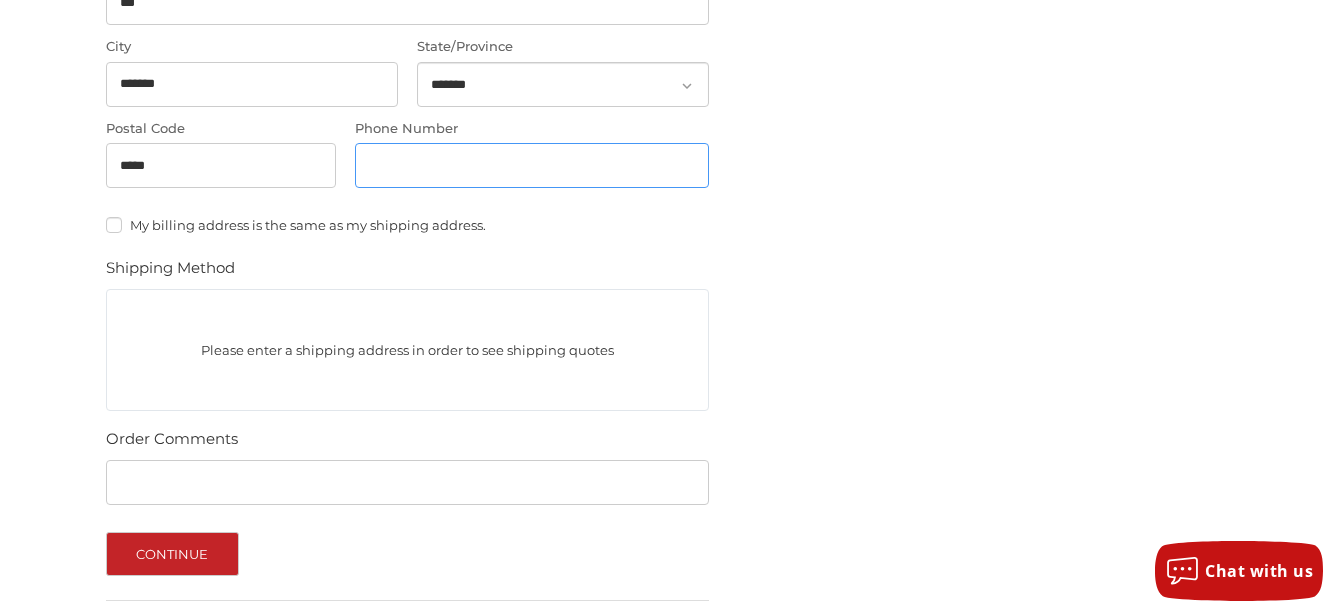 click on "Phone Number" at bounding box center [532, 165] 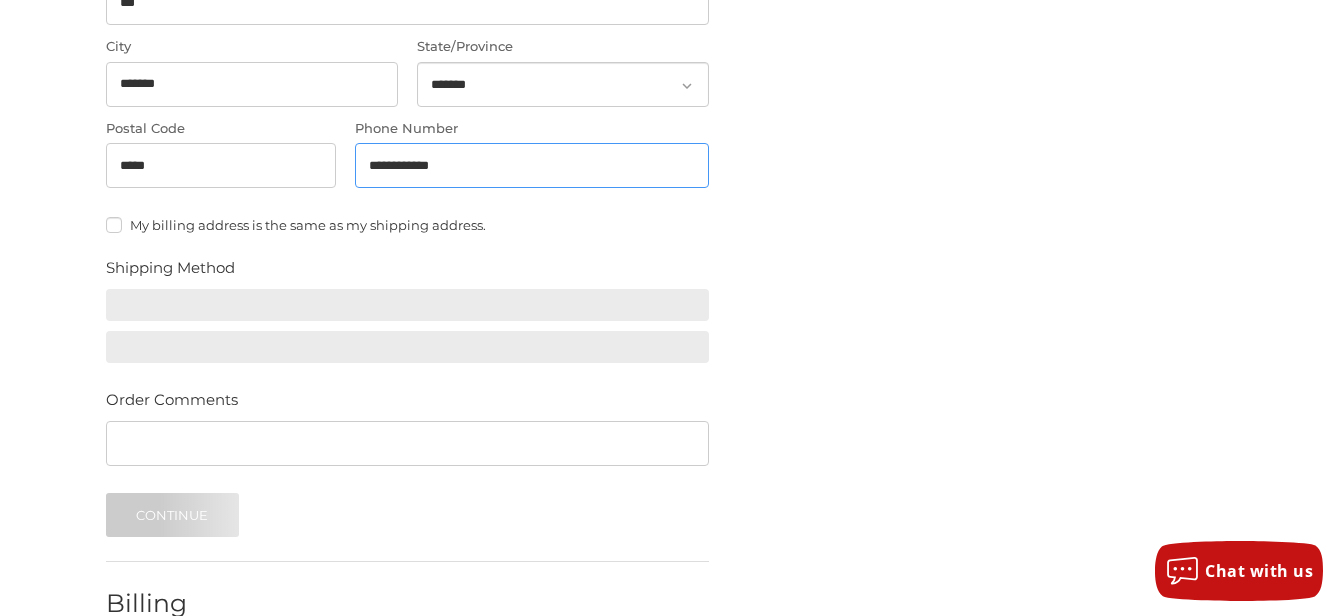 type on "**********" 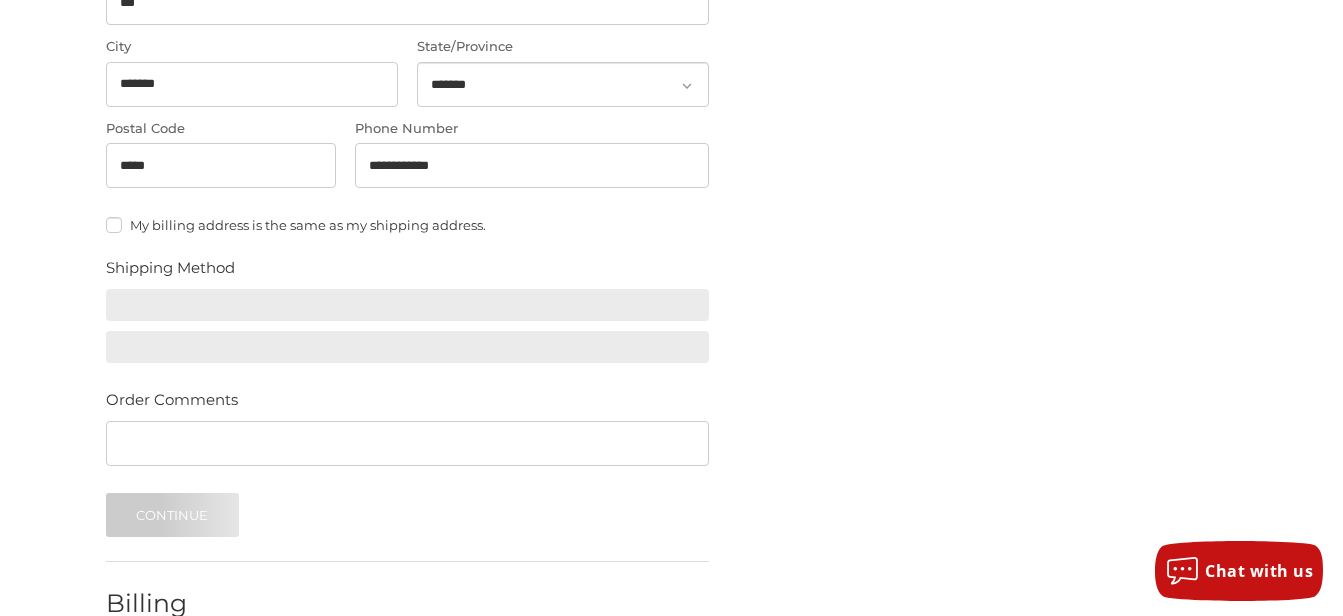 click on "**********" at bounding box center [672, 89] 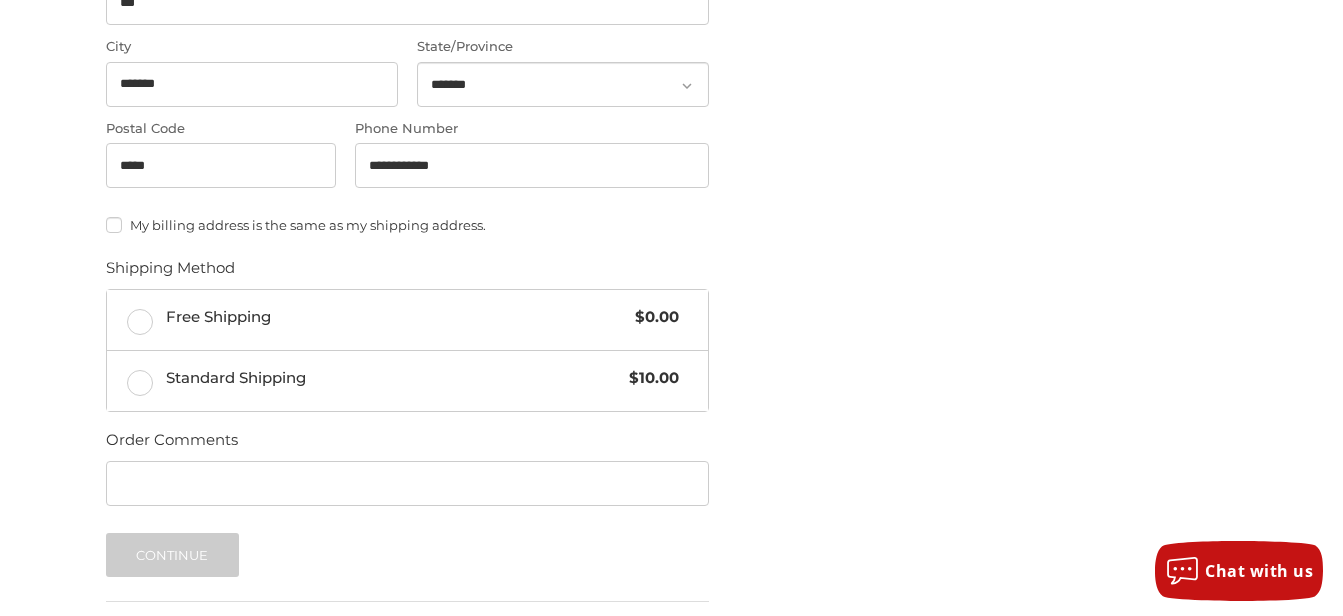 click on "My billing address is the same as my shipping address." at bounding box center (407, 225) 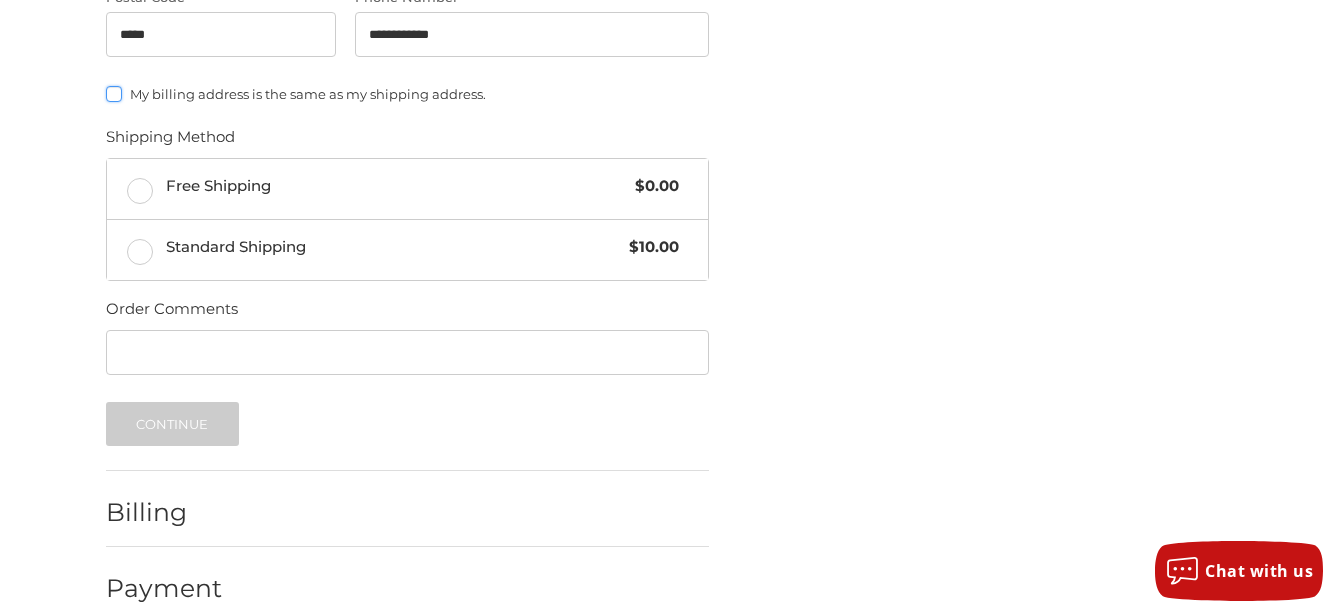 scroll, scrollTop: 868, scrollLeft: 0, axis: vertical 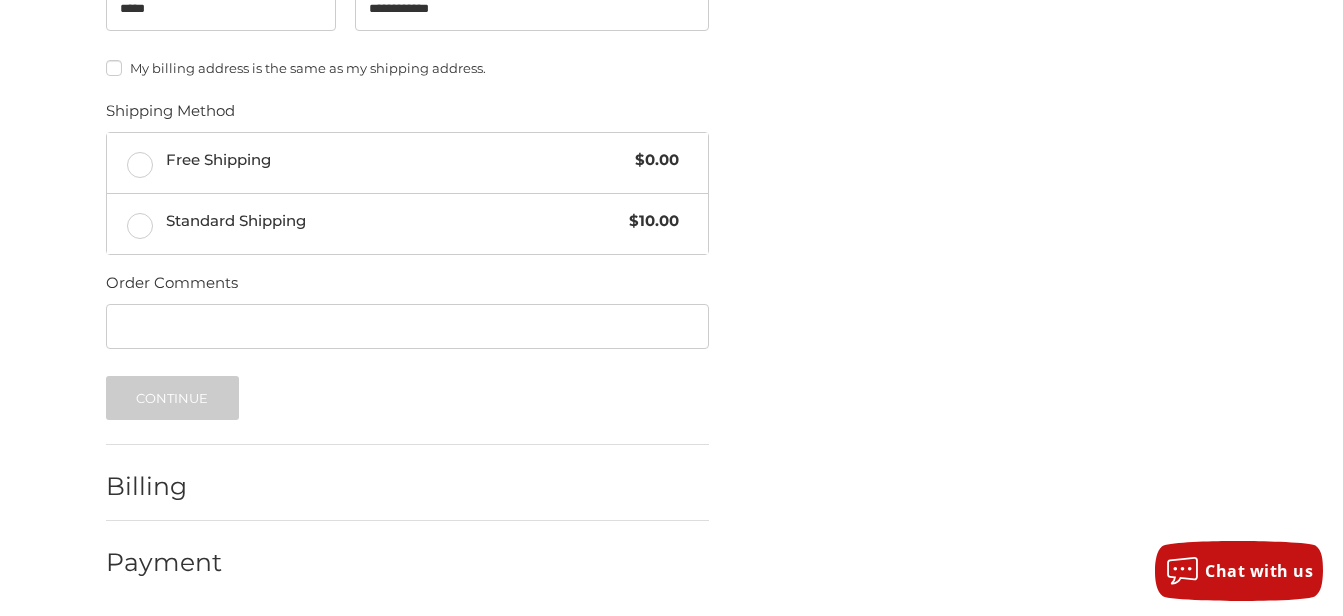 click on "My billing address is the same as my shipping address." at bounding box center [407, 68] 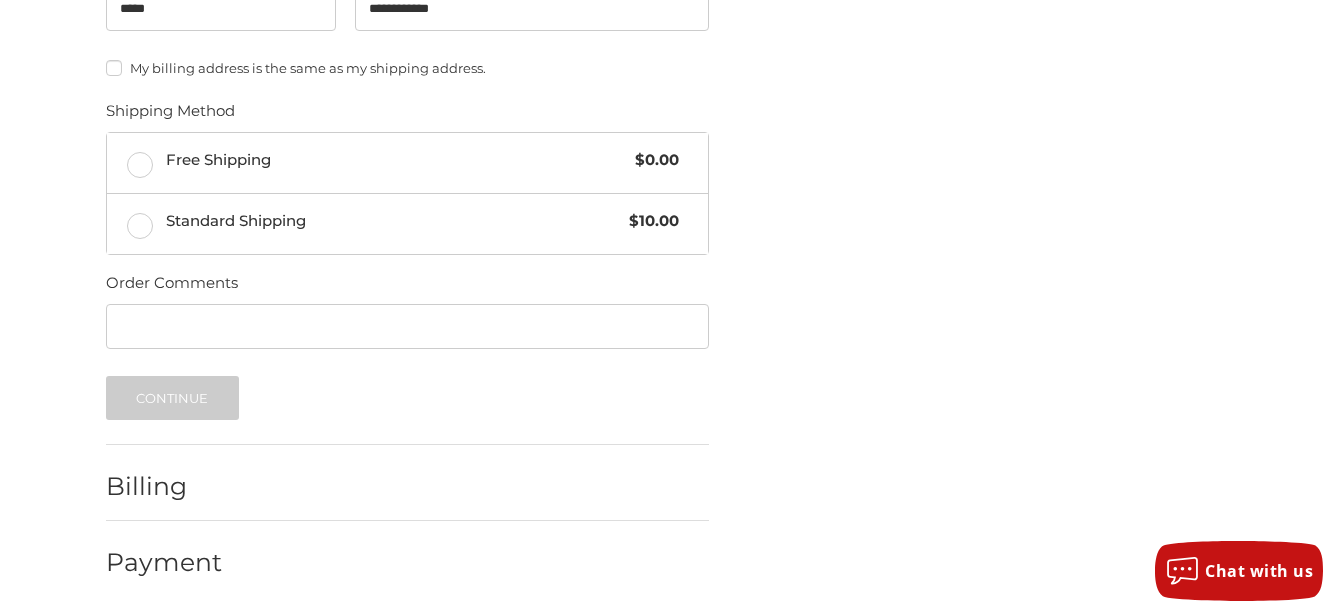 click on "My billing address is the same as my shipping address." at bounding box center [407, 68] 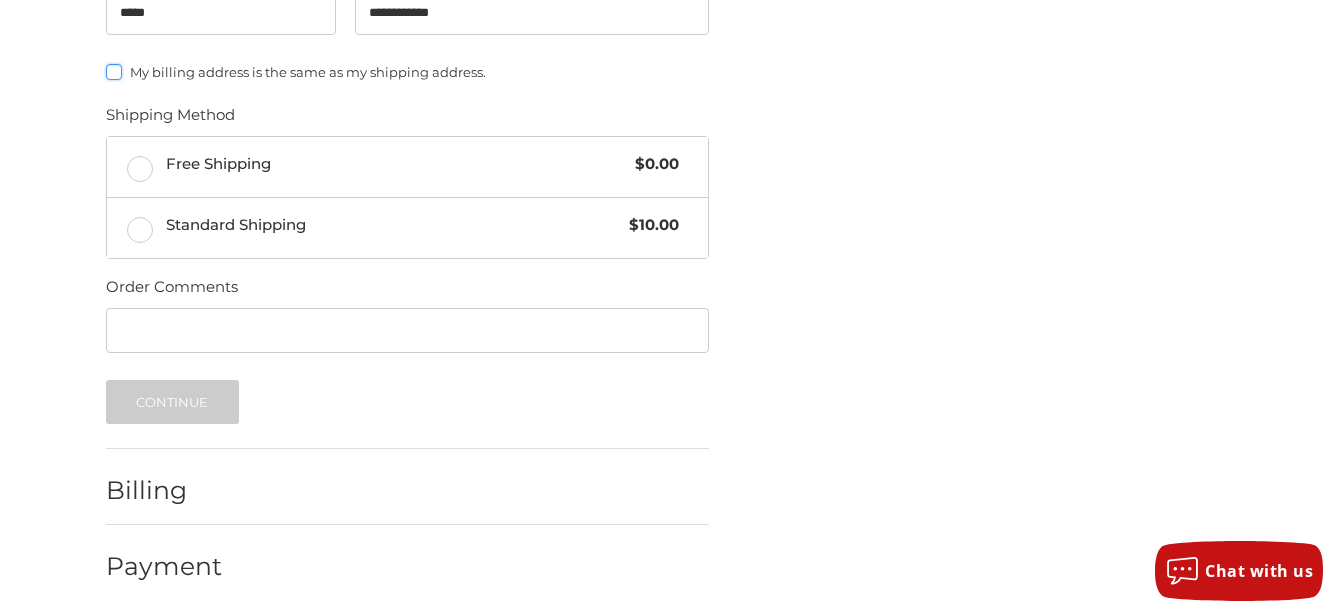 scroll, scrollTop: 868, scrollLeft: 0, axis: vertical 